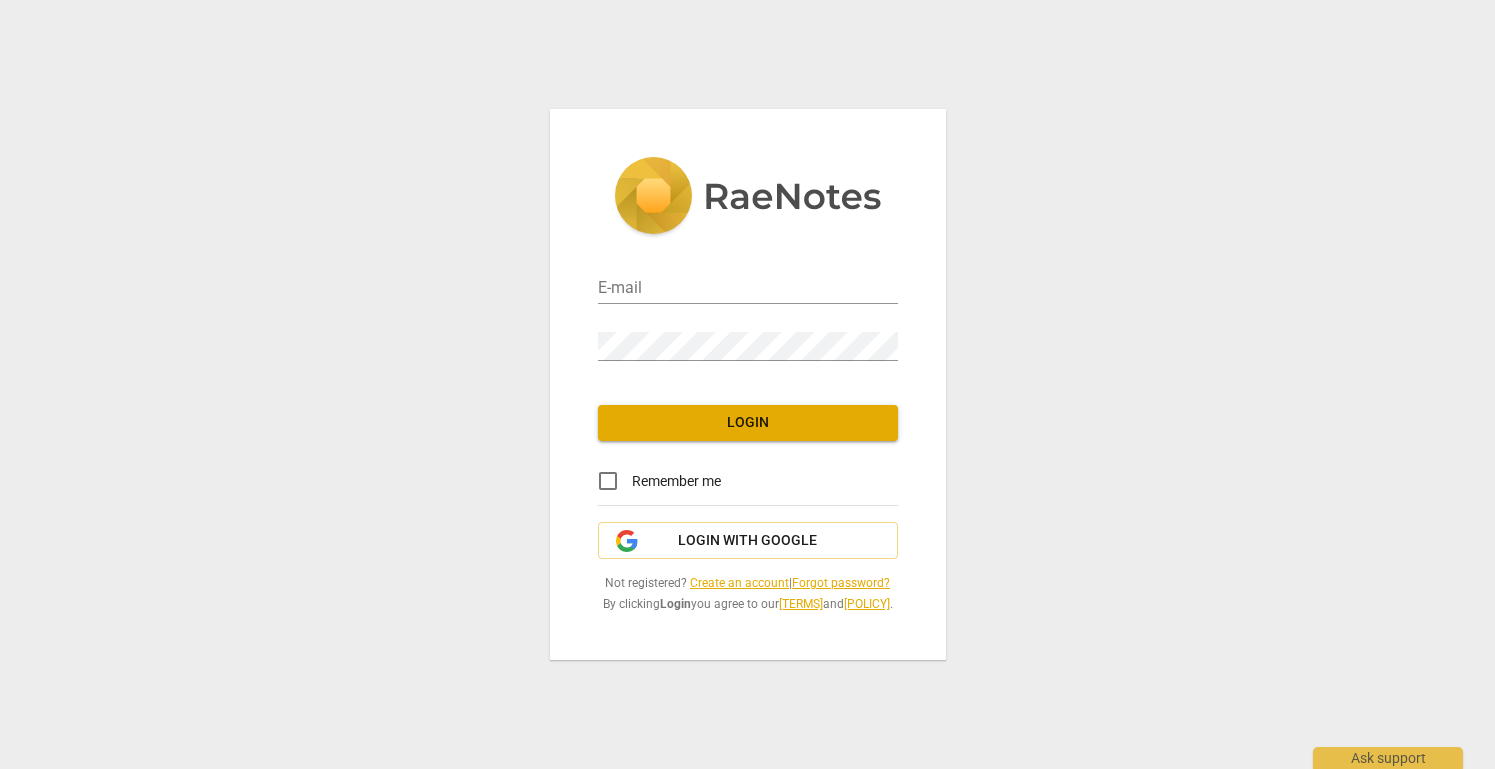 scroll, scrollTop: 0, scrollLeft: 0, axis: both 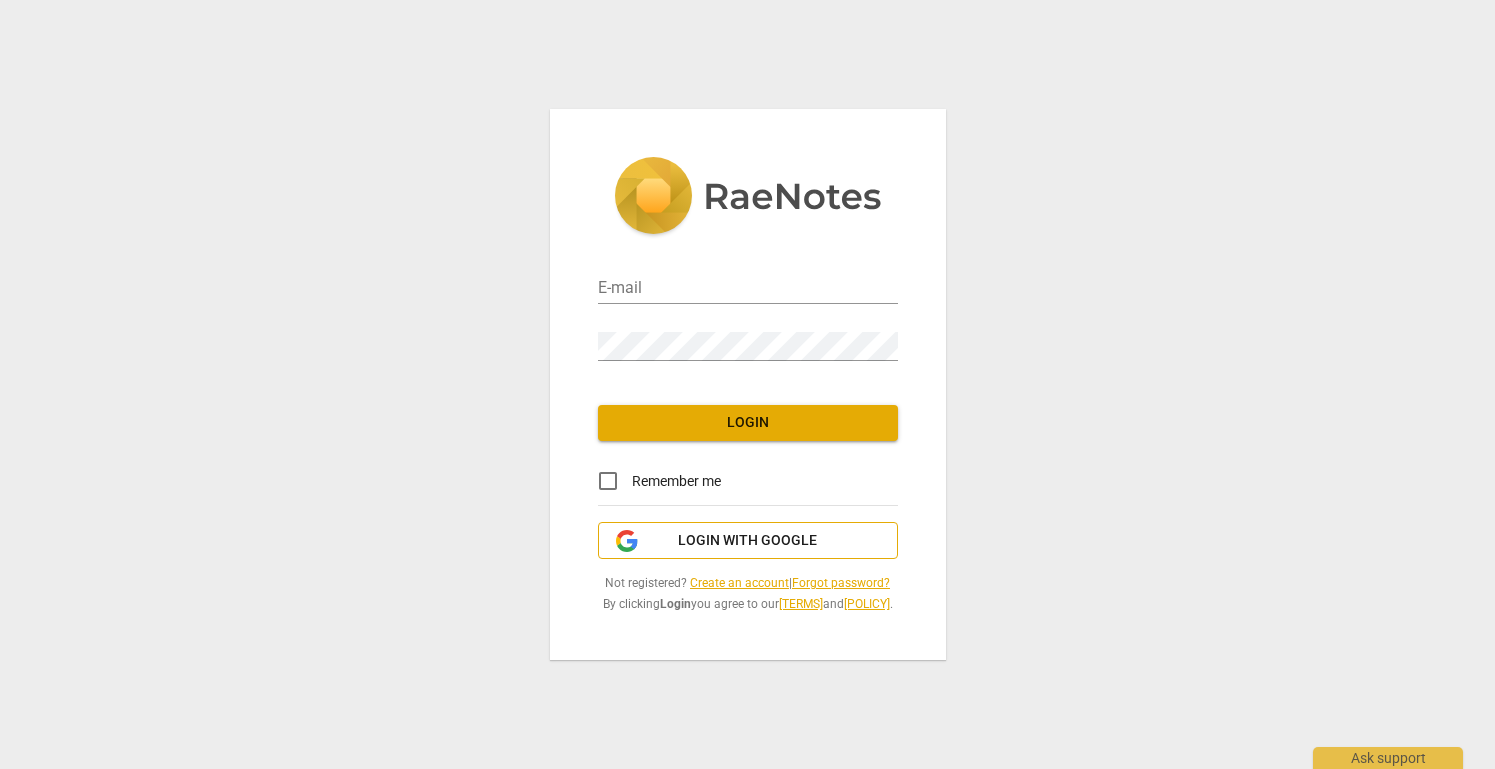 click on "Login with Google" at bounding box center [747, 541] 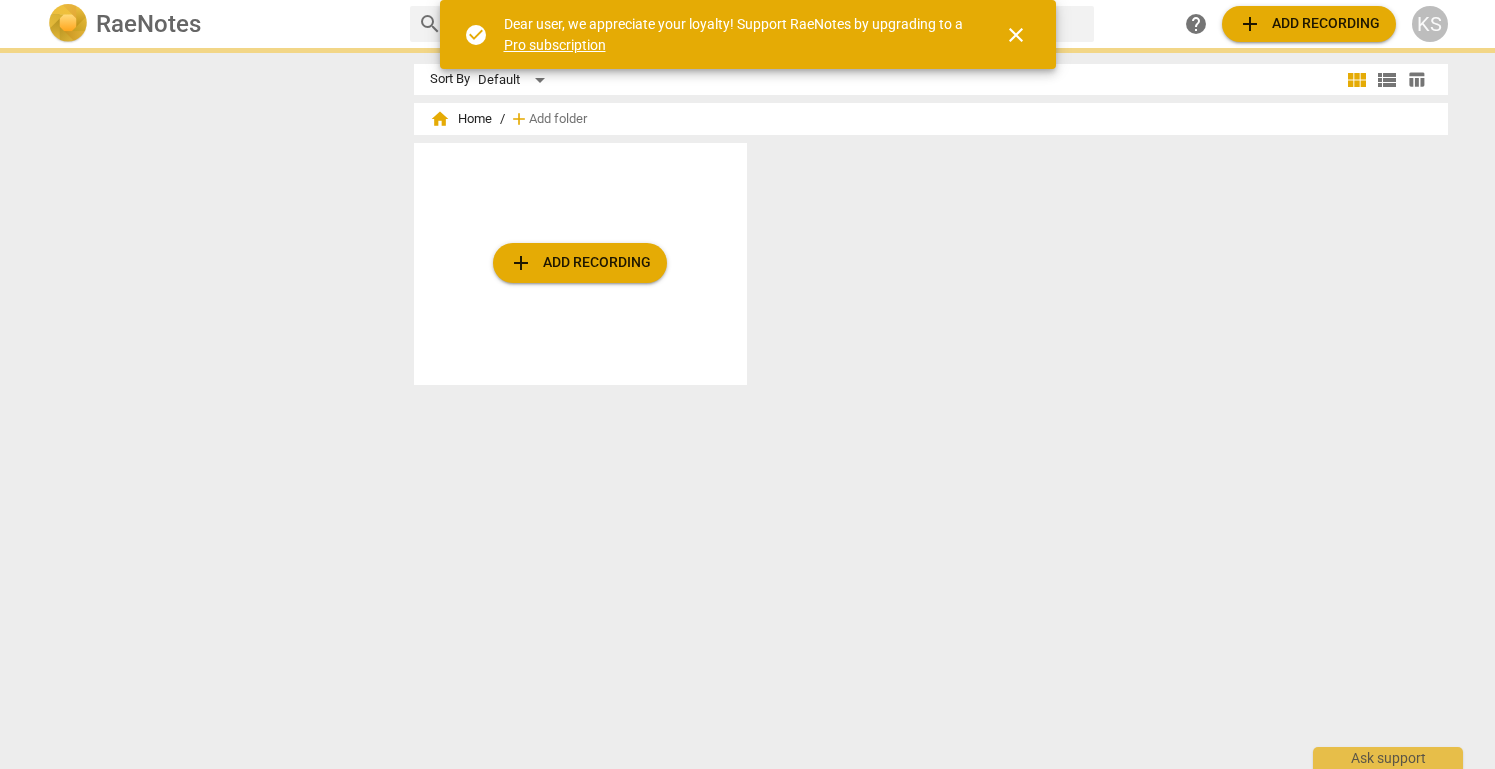 scroll, scrollTop: 0, scrollLeft: 0, axis: both 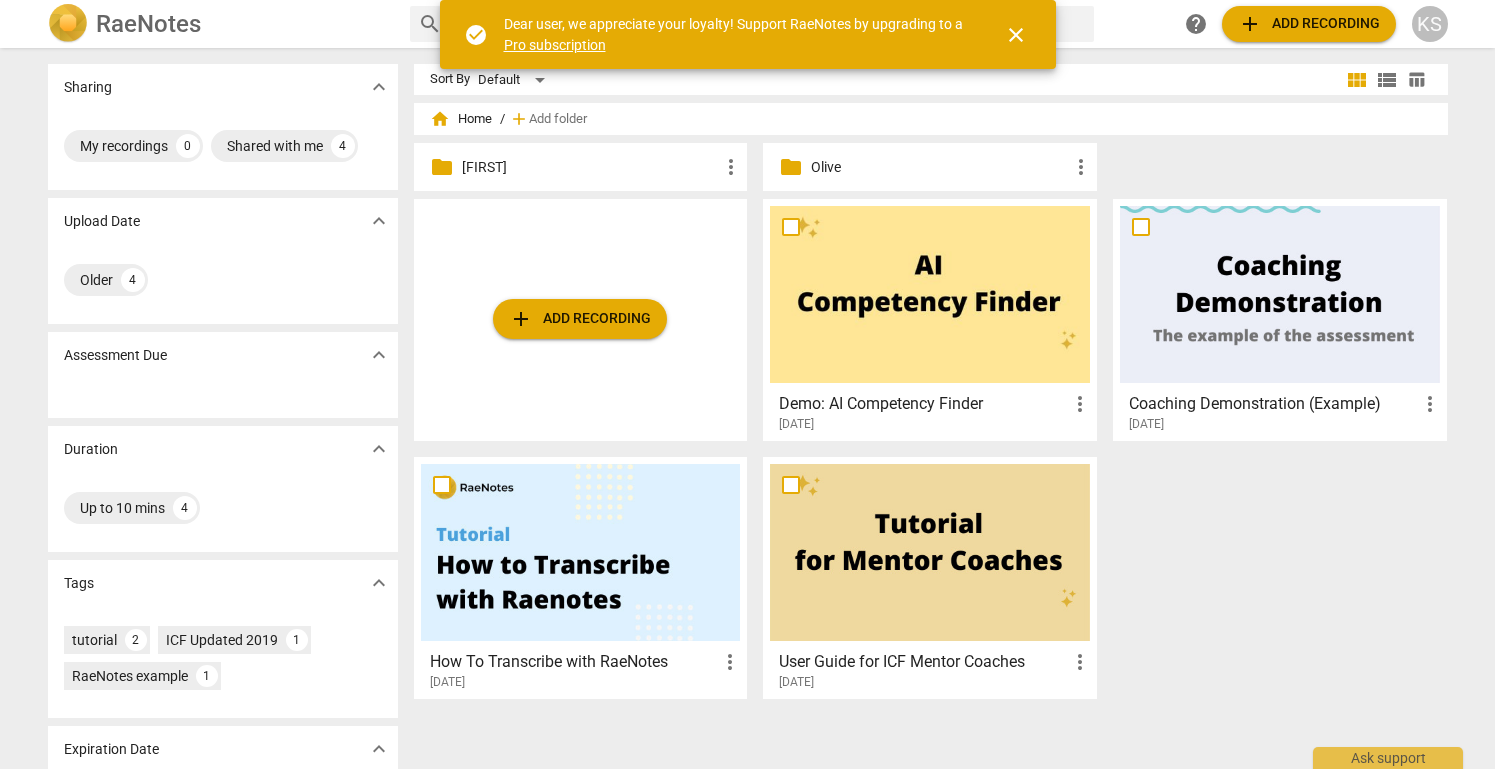 click on "close" at bounding box center [1016, 35] 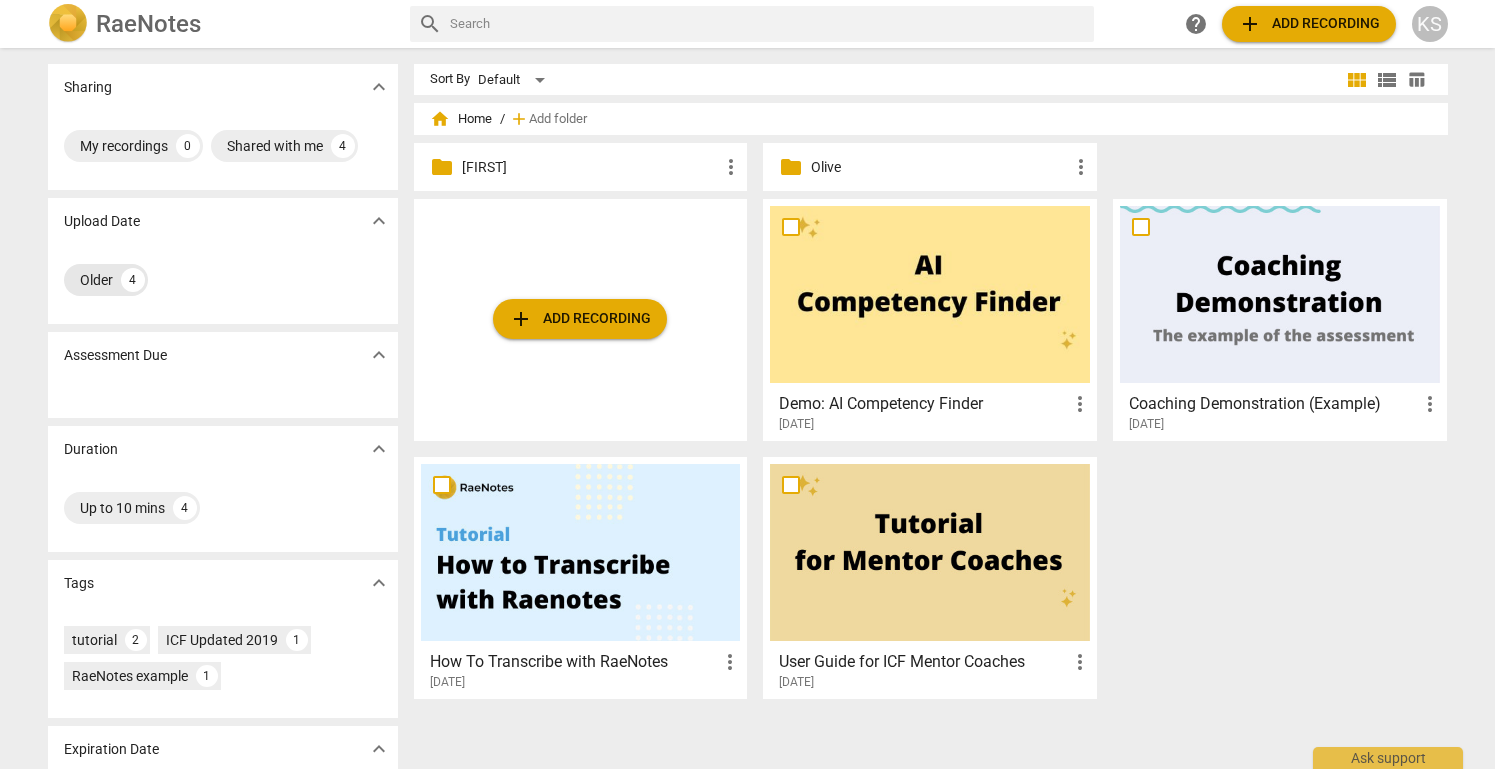 click on "Older" at bounding box center [96, 280] 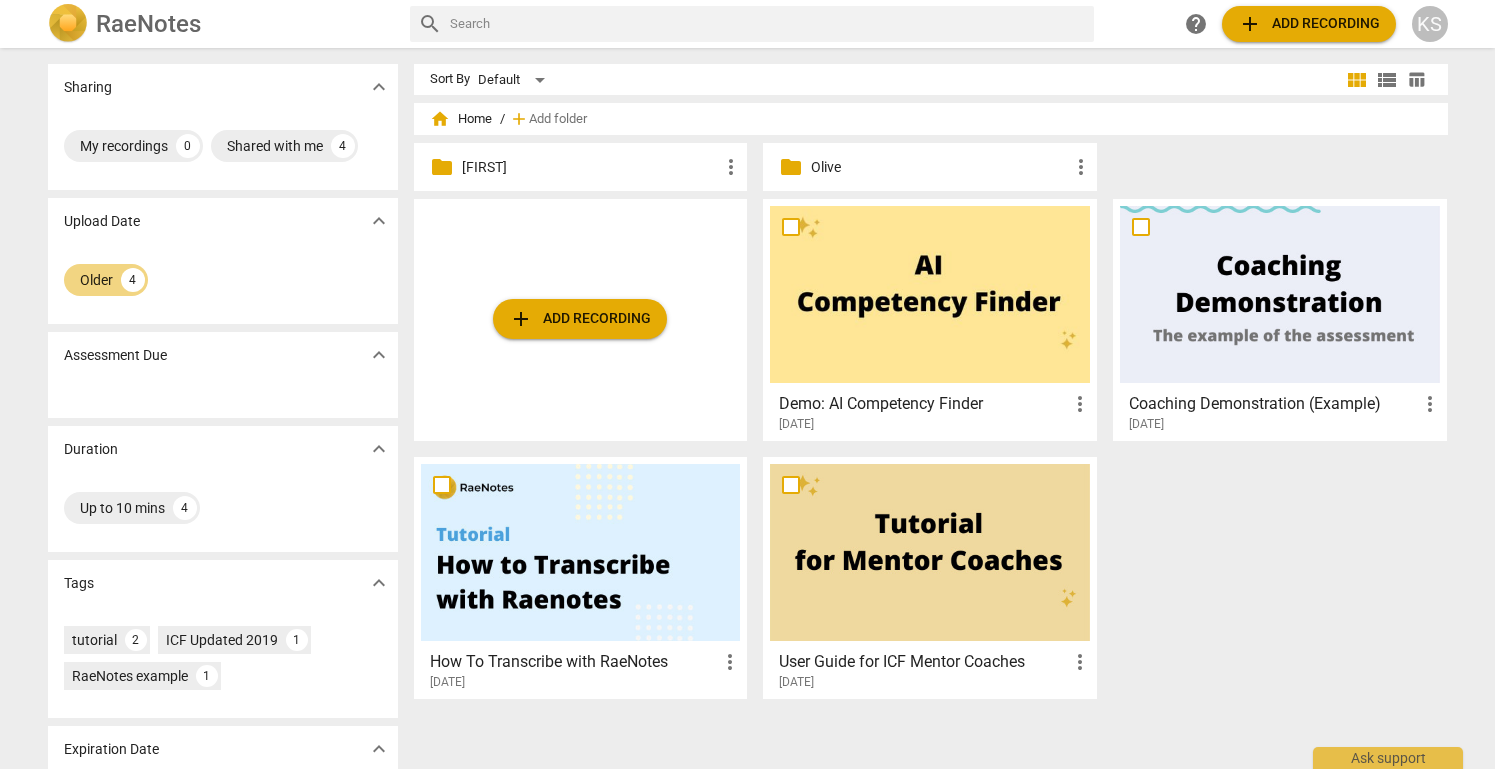 click on "Olive" at bounding box center (940, 167) 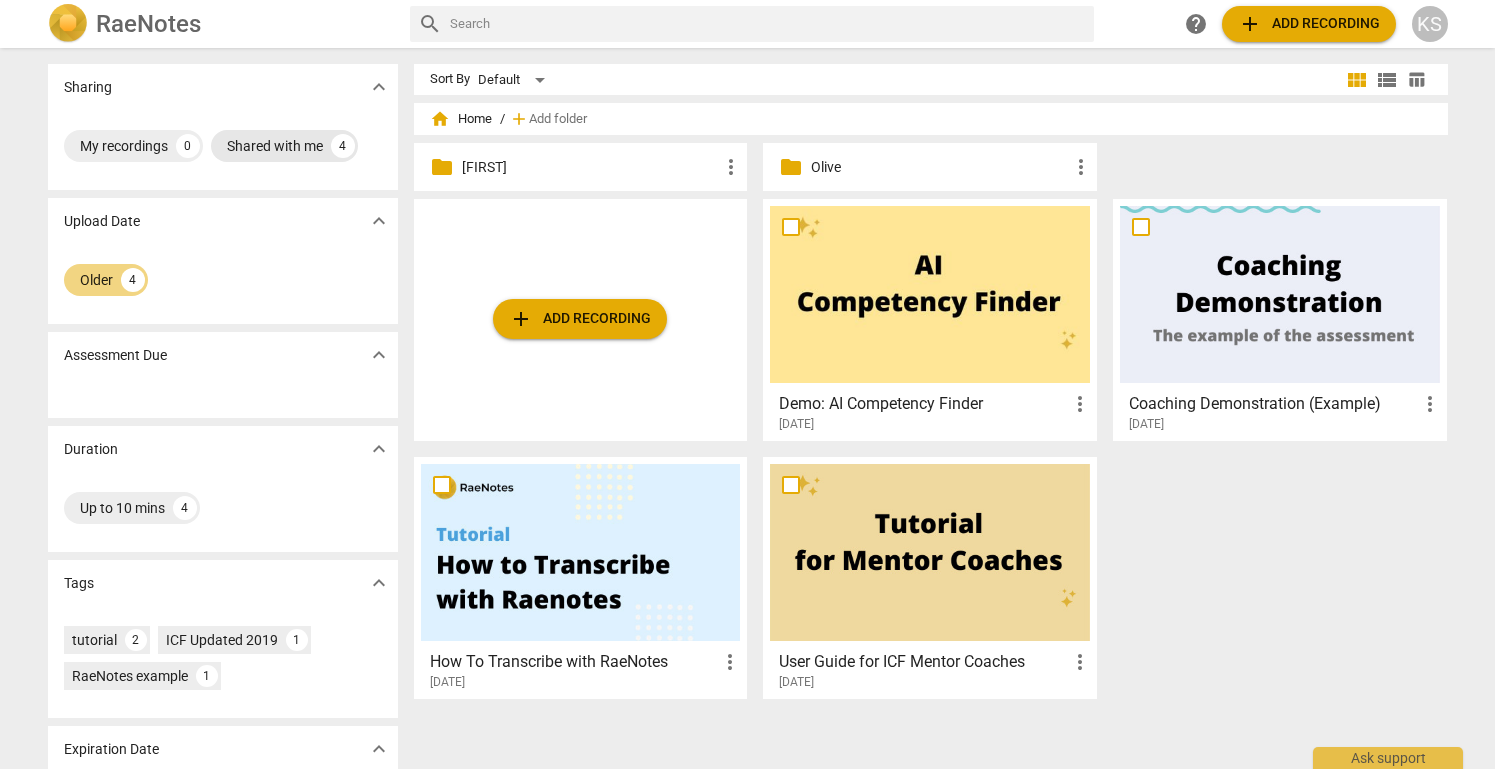 click on "Shared with me" at bounding box center [275, 146] 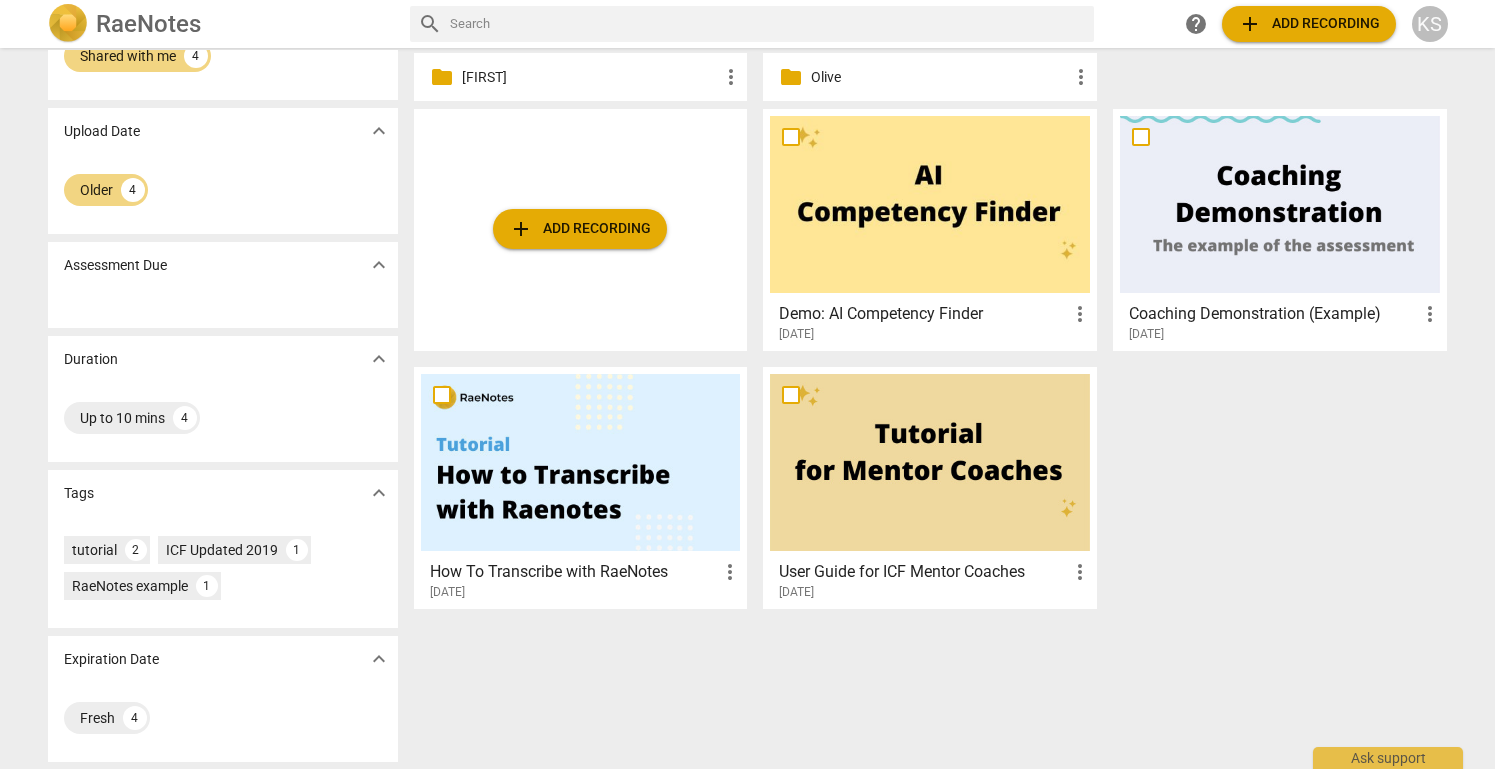 scroll, scrollTop: 0, scrollLeft: 0, axis: both 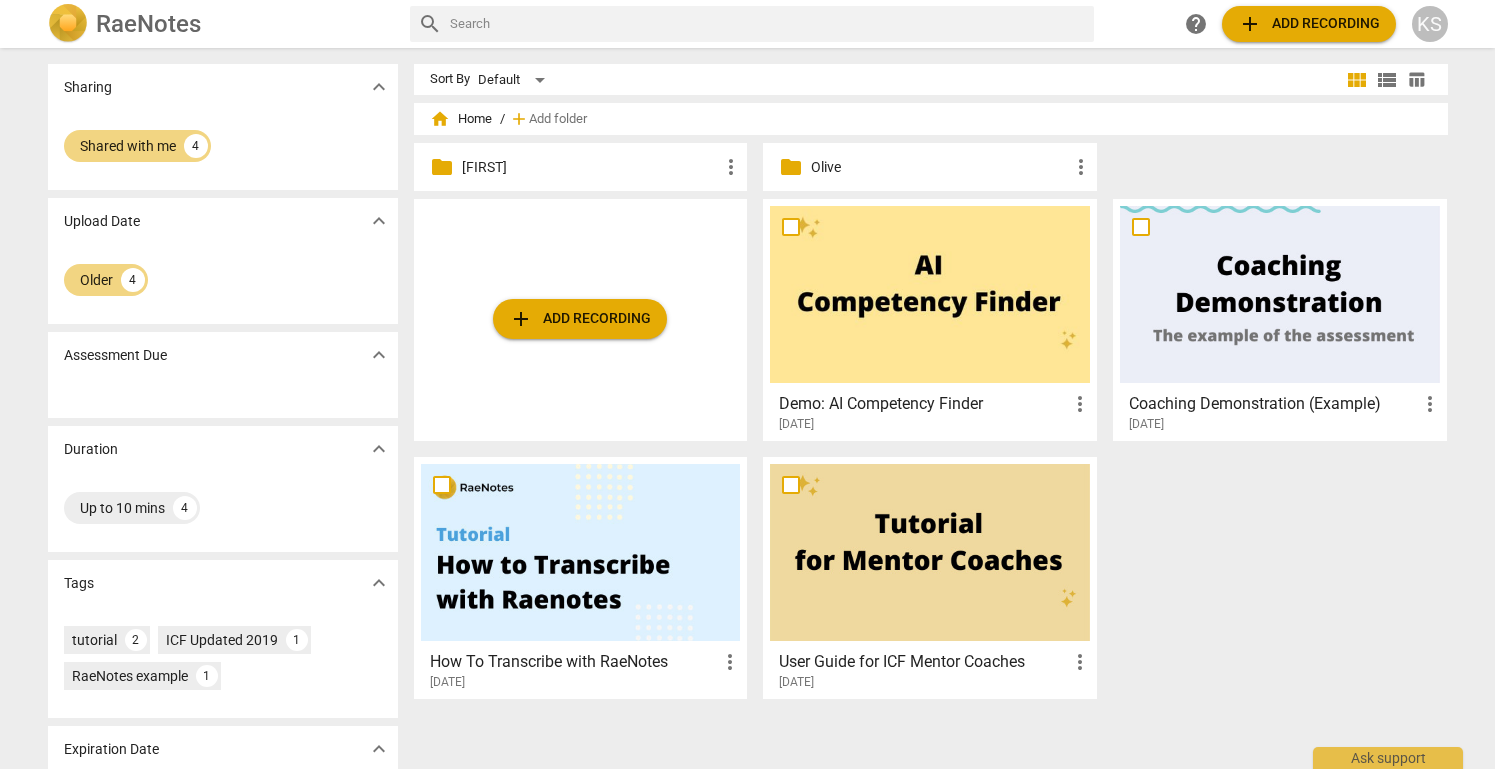 click on "Olive" at bounding box center [940, 167] 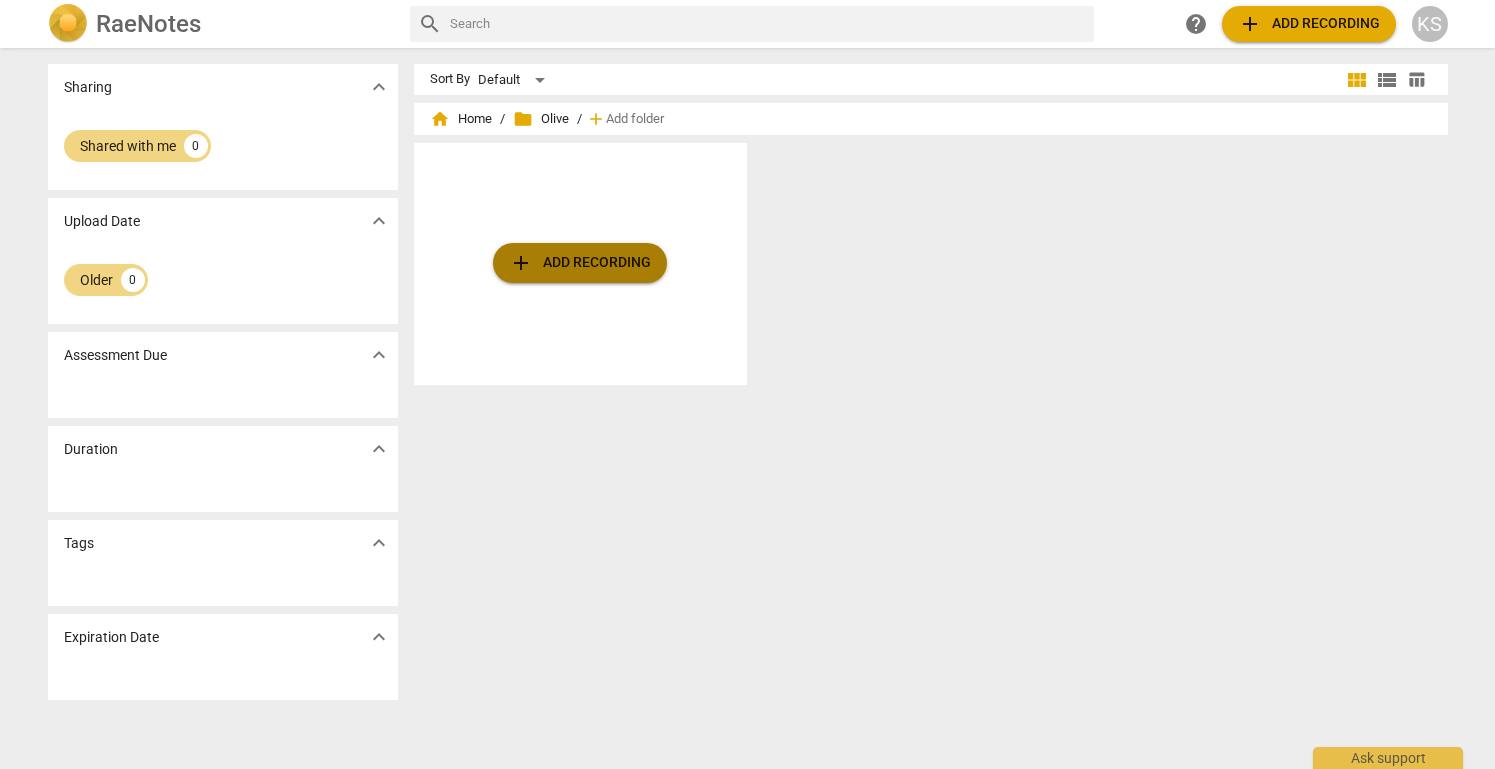click on "add   Add recording" at bounding box center [580, 263] 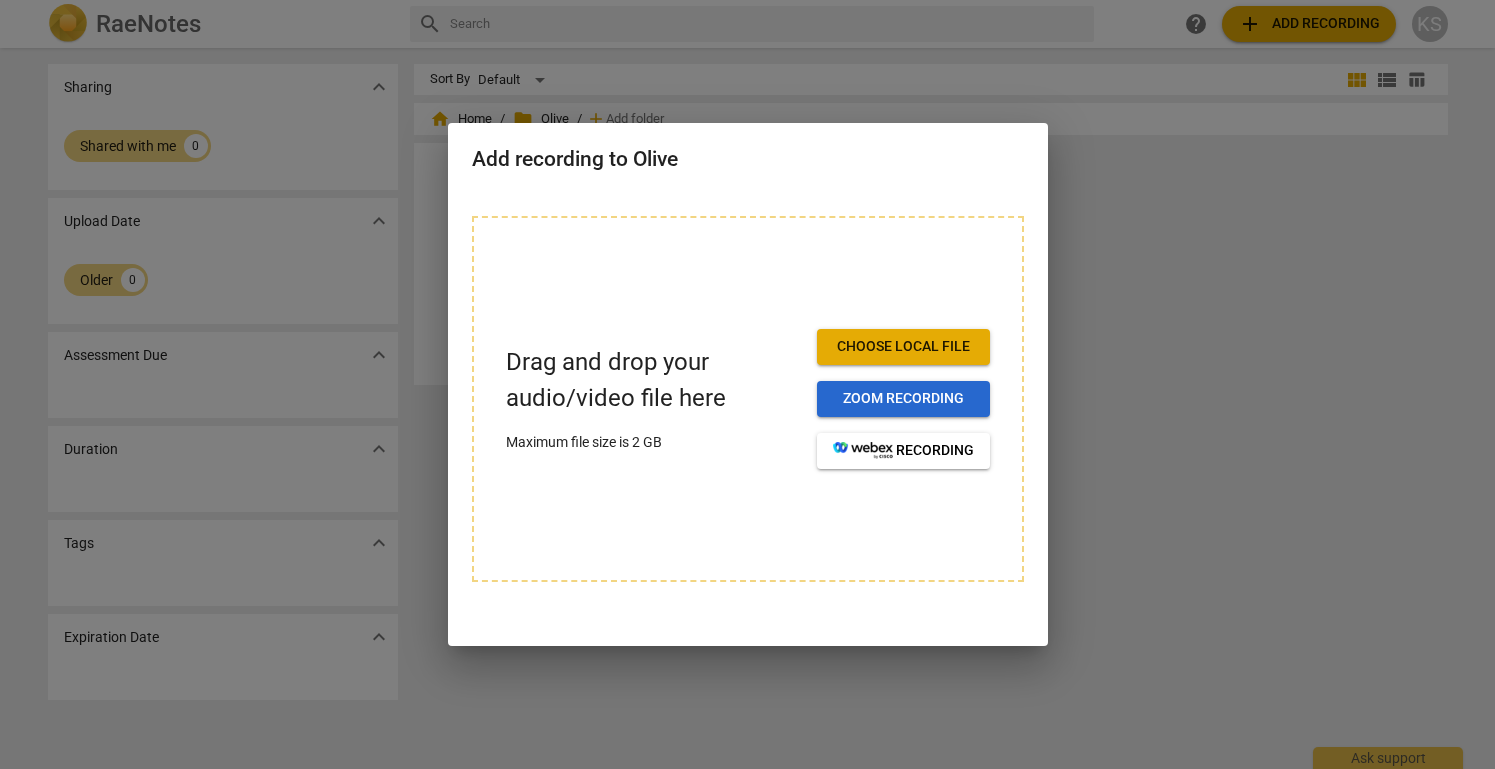 click on "Zoom recording" at bounding box center (903, 399) 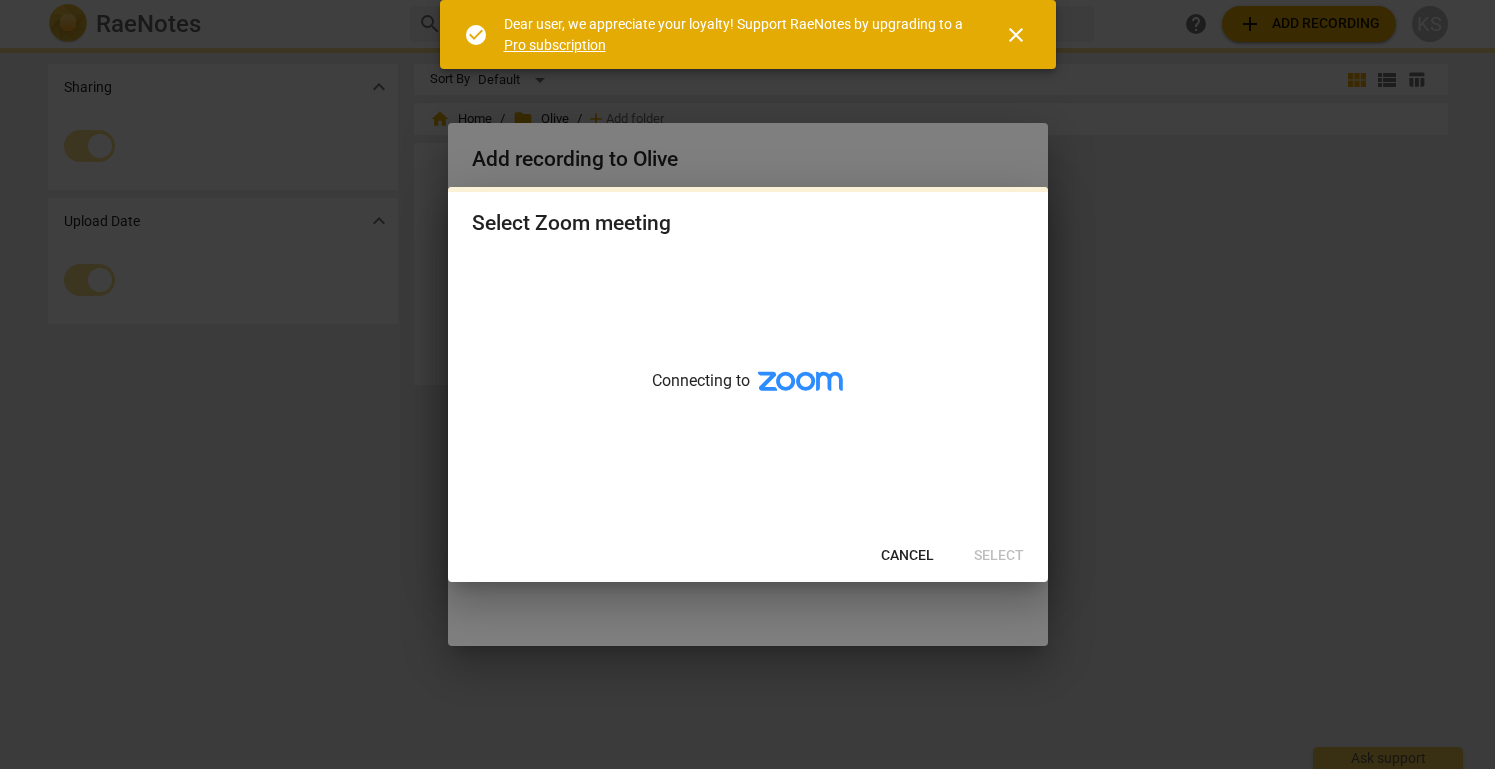 scroll, scrollTop: 0, scrollLeft: 0, axis: both 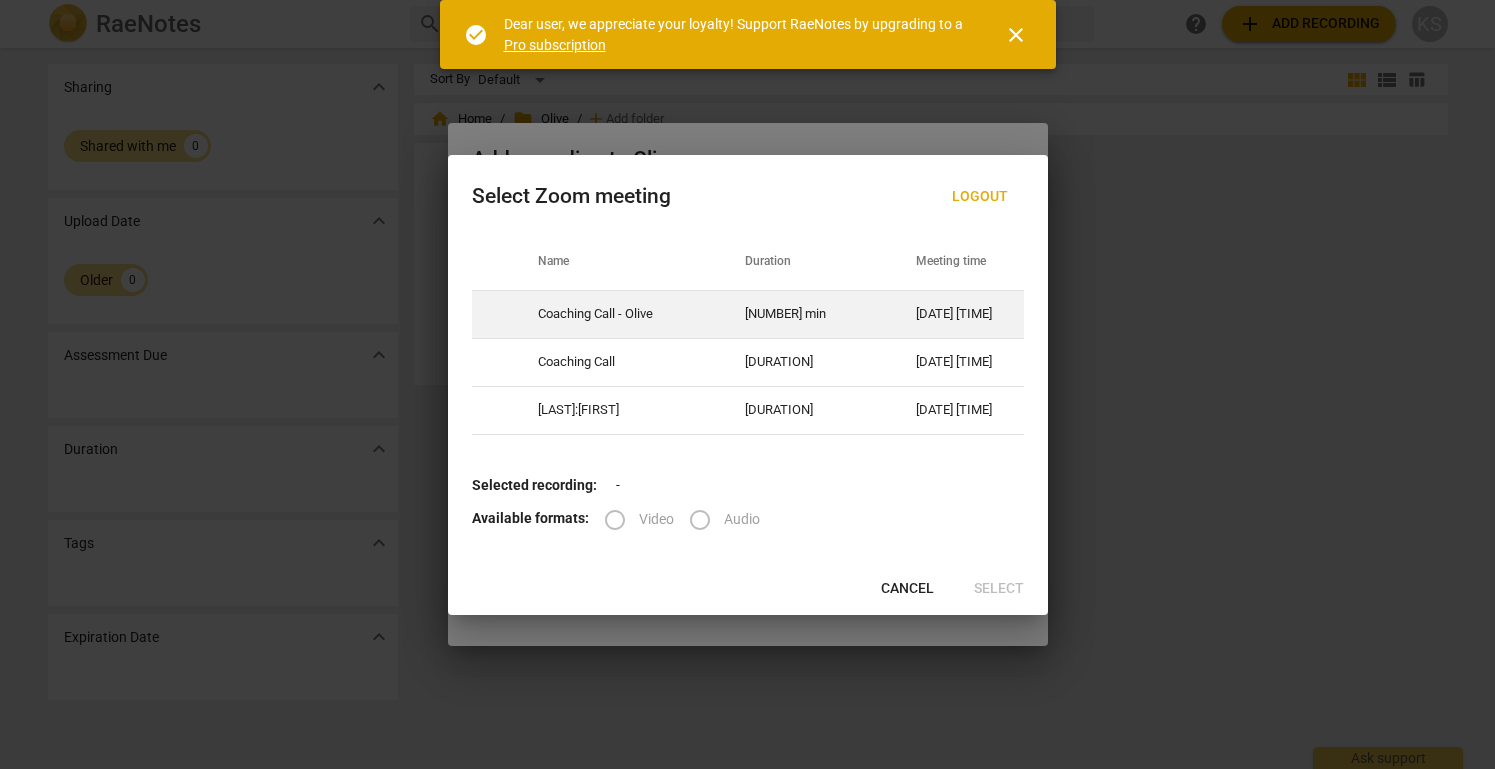click on "Coaching Call - Olive" at bounding box center (617, 315) 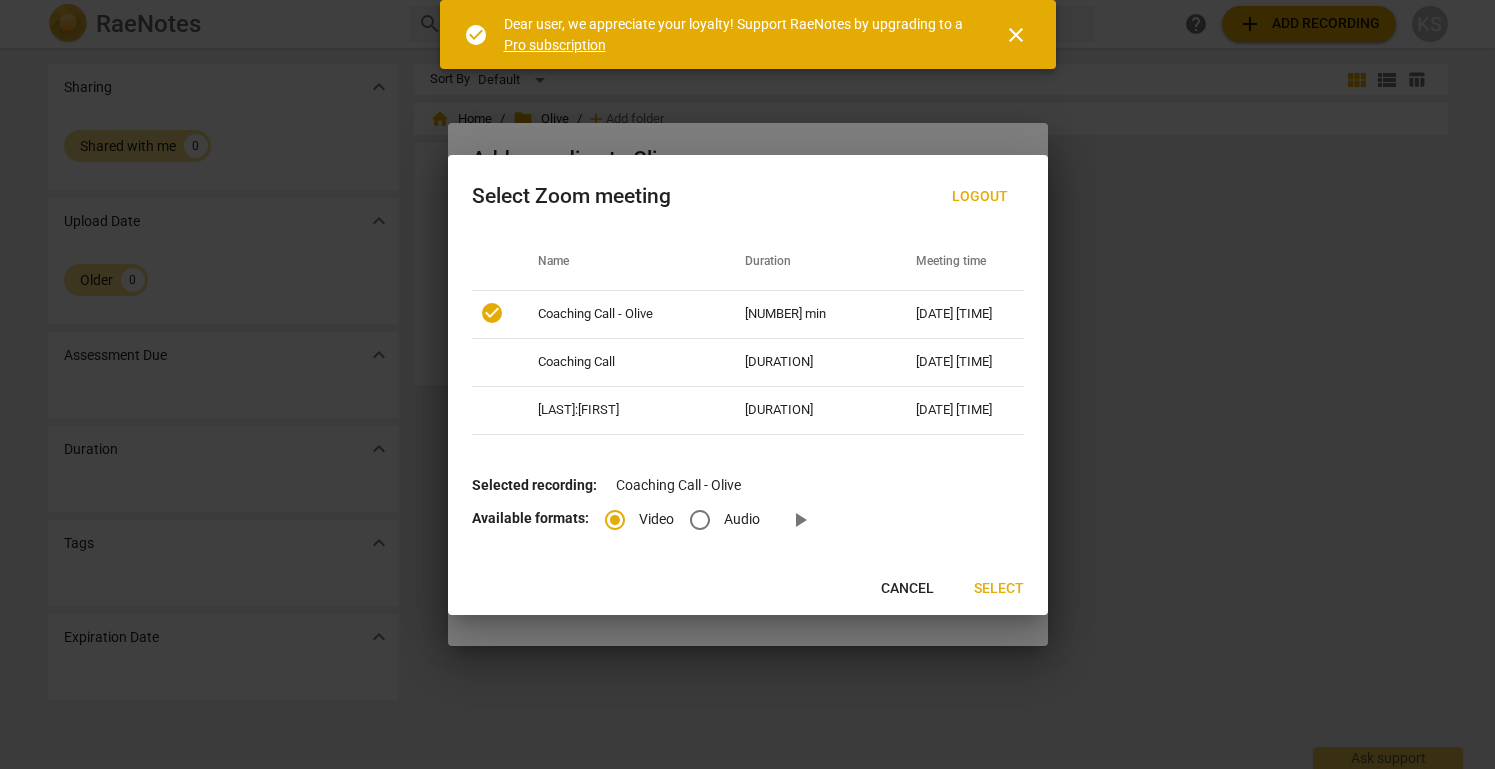 click on "Audio" at bounding box center (700, 520) 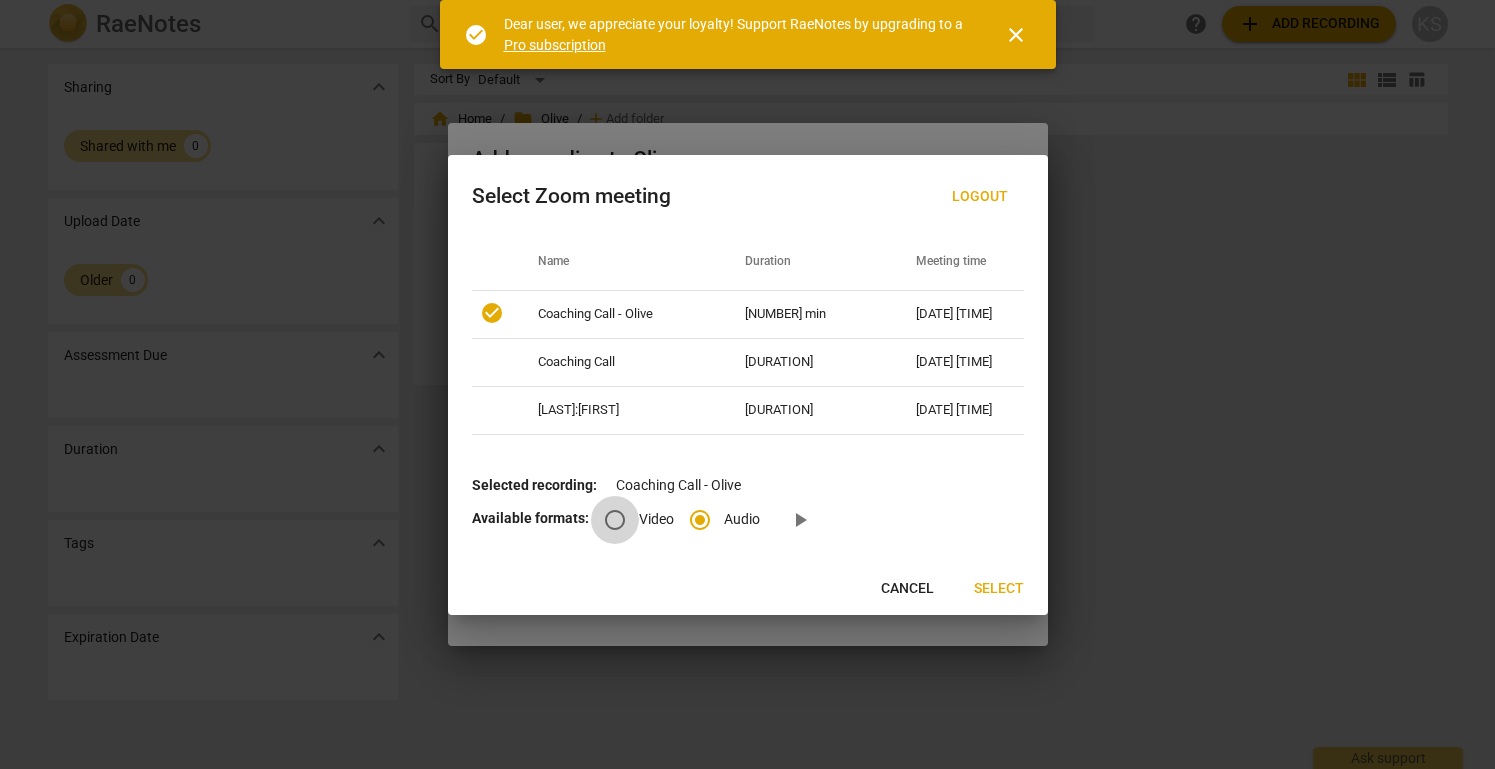 click on "Video" at bounding box center (615, 520) 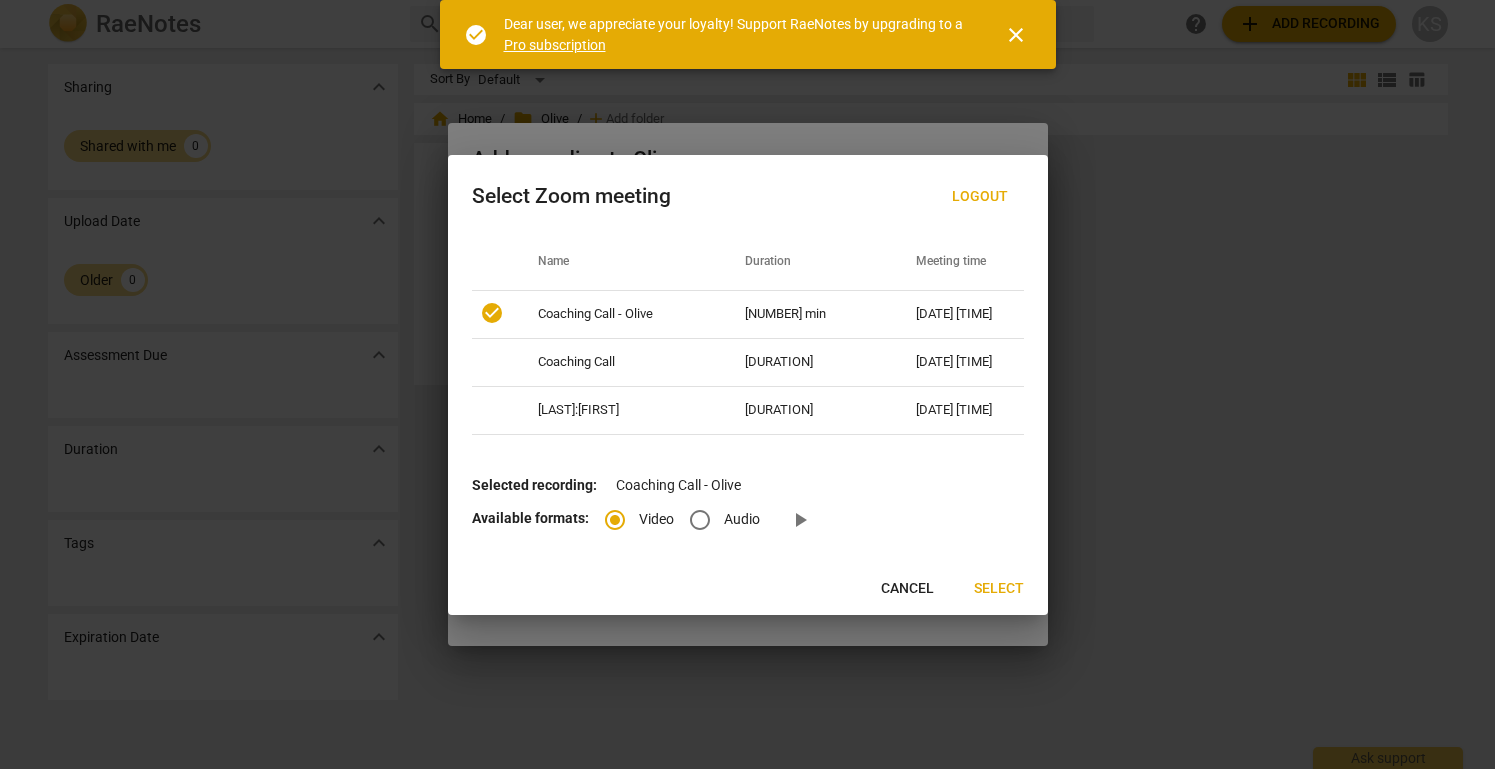 click on "Select" at bounding box center [999, 589] 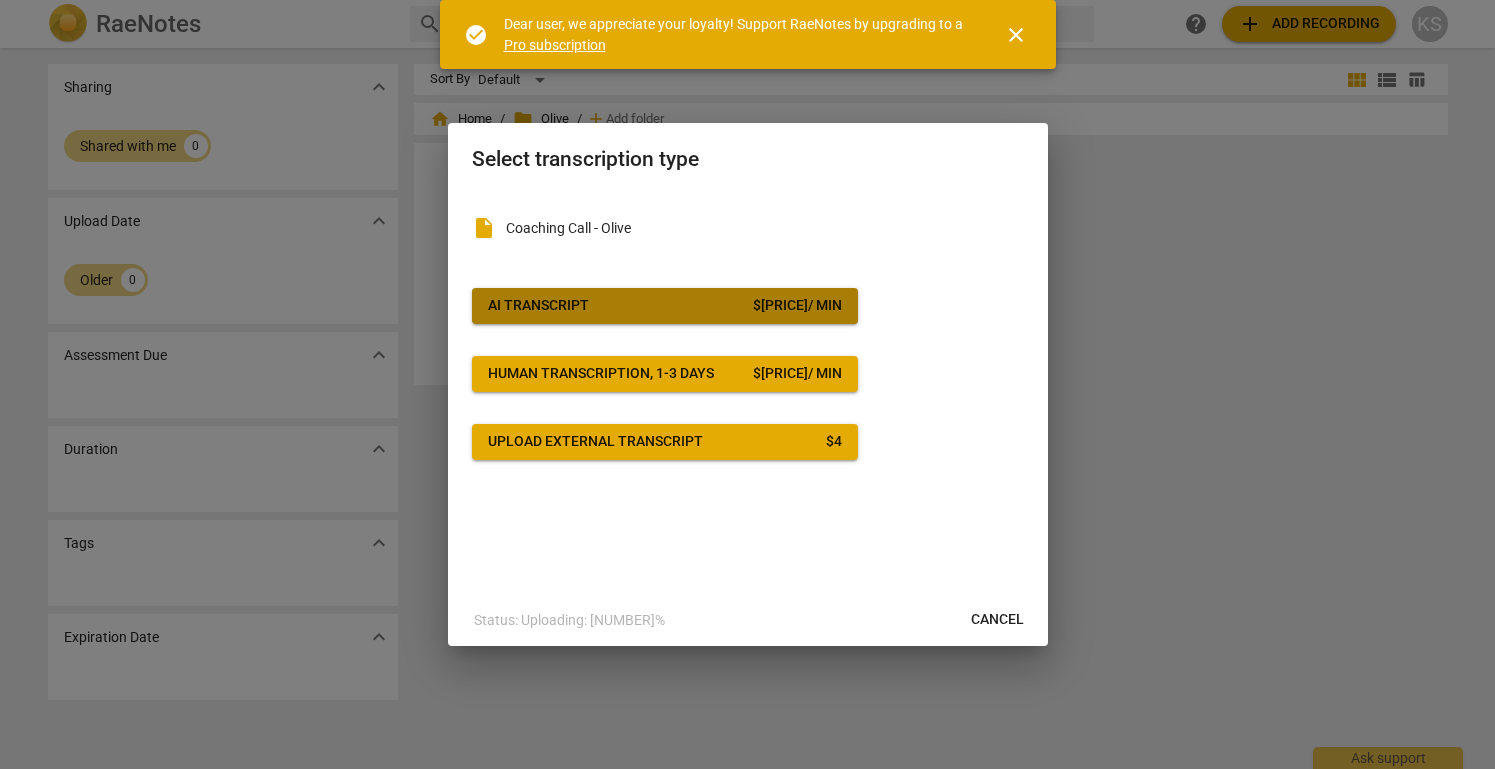 click on "$ 0.15  / min" at bounding box center [797, 306] 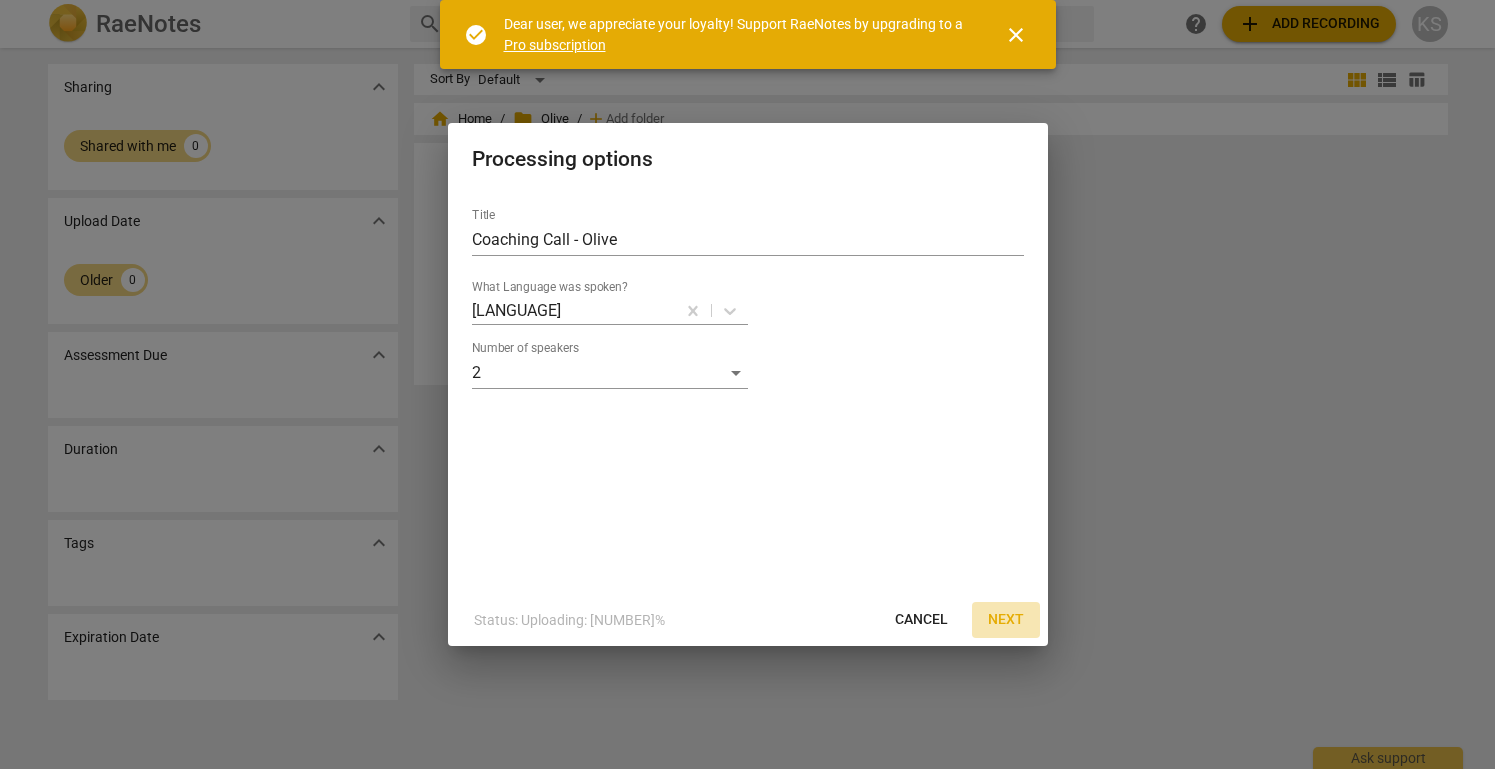 click on "Next" at bounding box center [1006, 620] 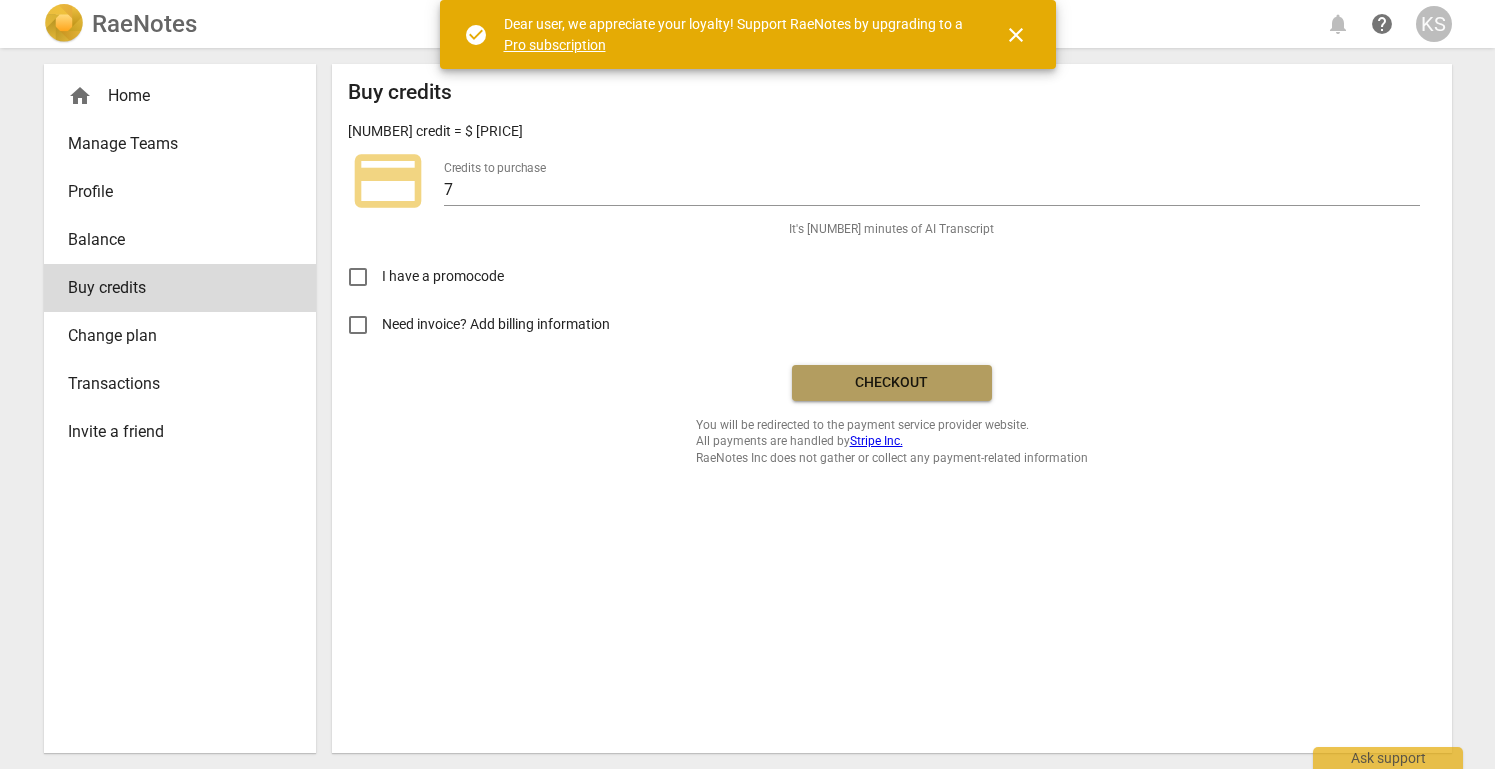 click on "Checkout" at bounding box center (892, 383) 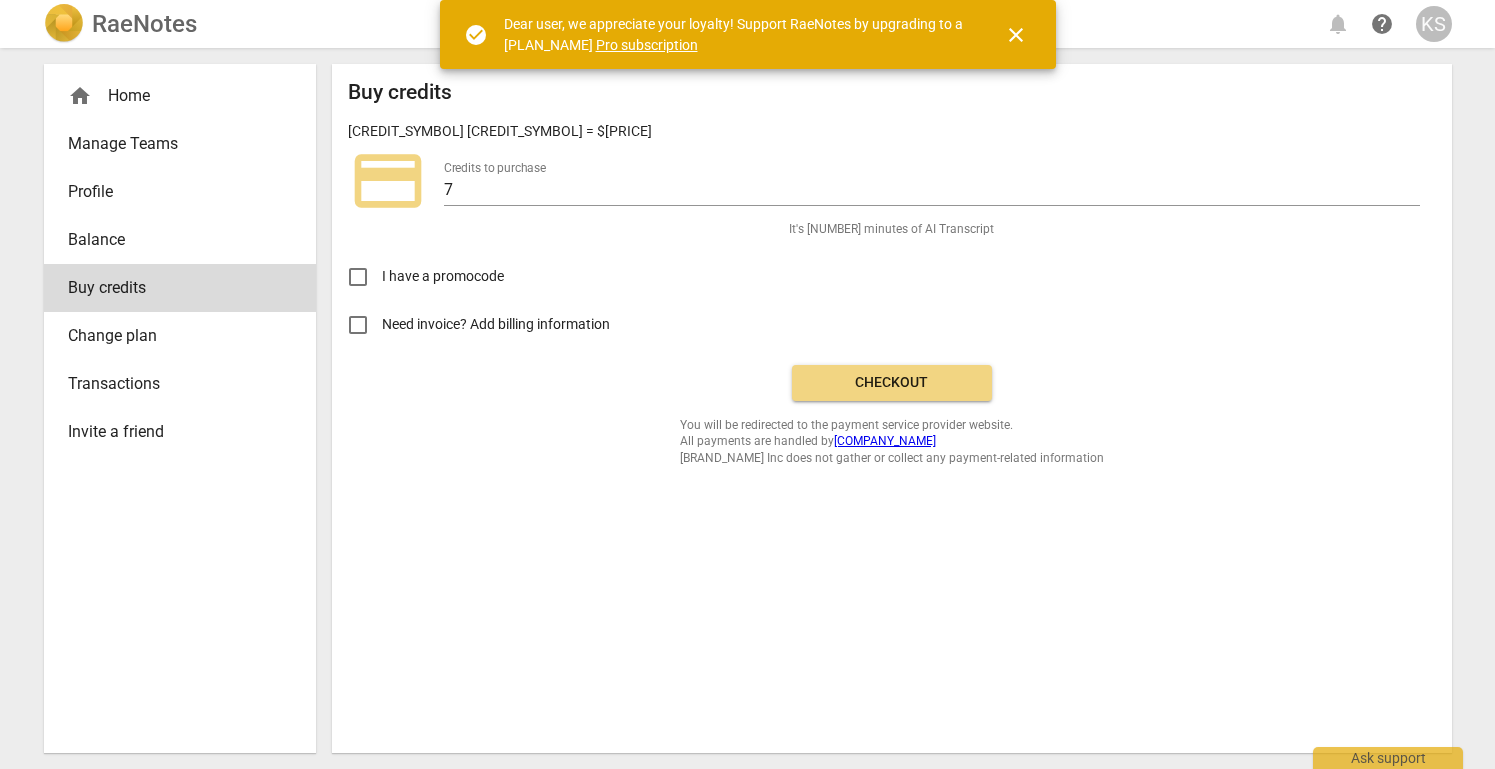 scroll, scrollTop: 0, scrollLeft: 0, axis: both 